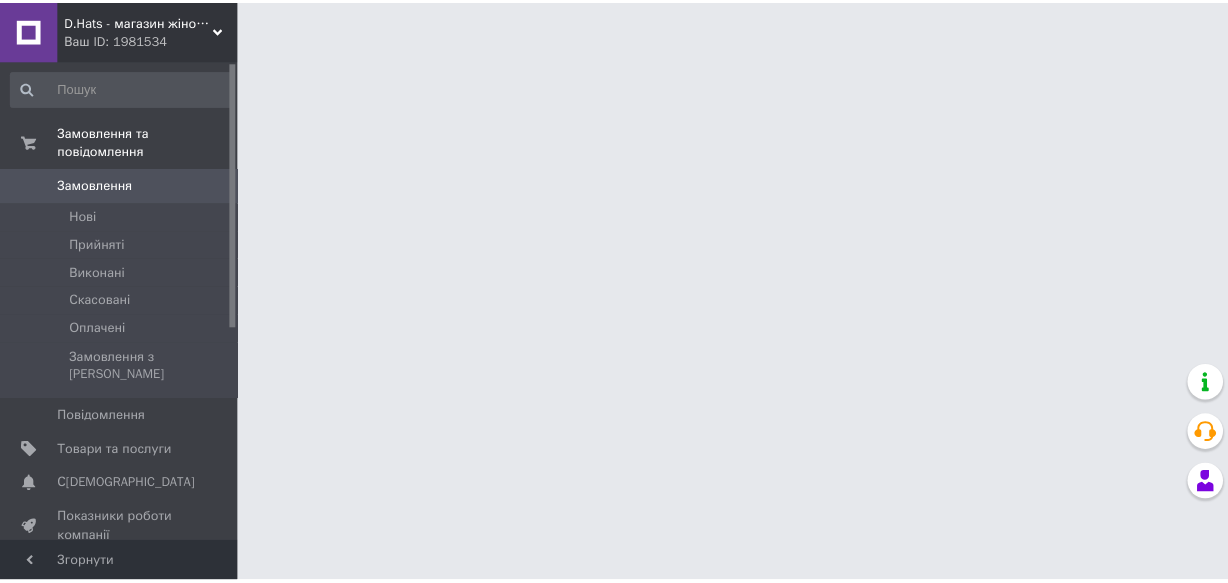 scroll, scrollTop: 0, scrollLeft: 0, axis: both 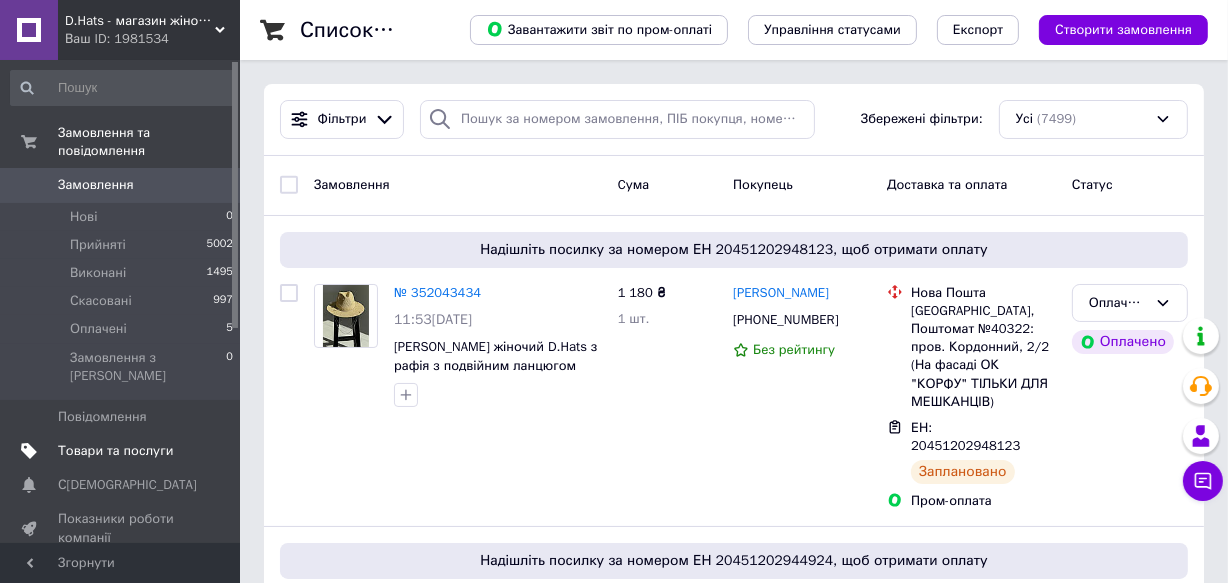 click on "Товари та послуги" at bounding box center (115, 451) 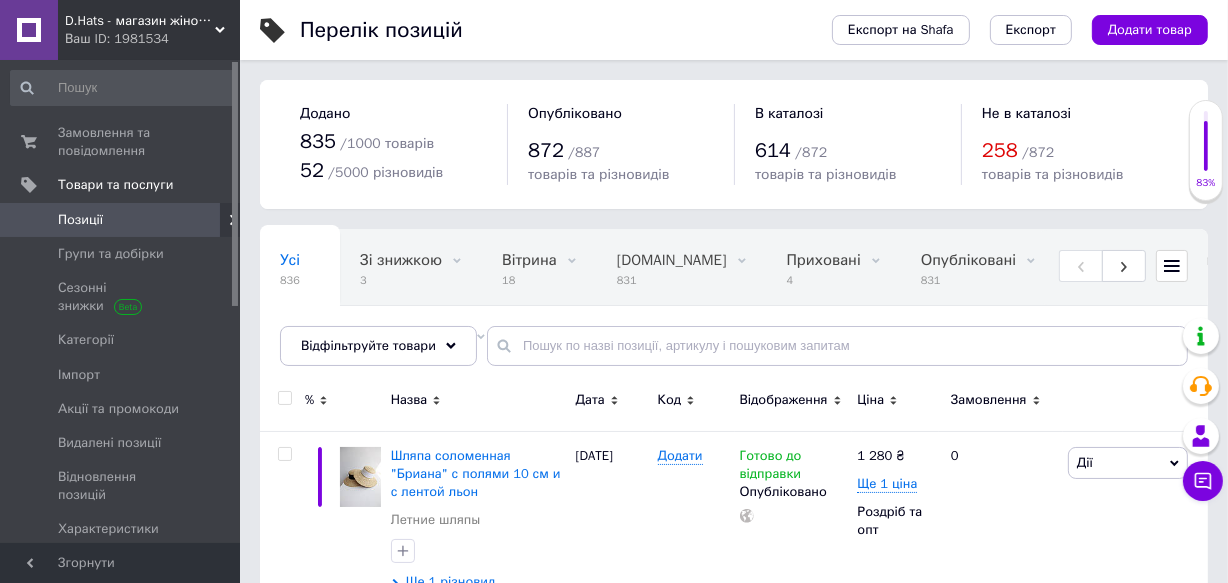 scroll, scrollTop: 181, scrollLeft: 0, axis: vertical 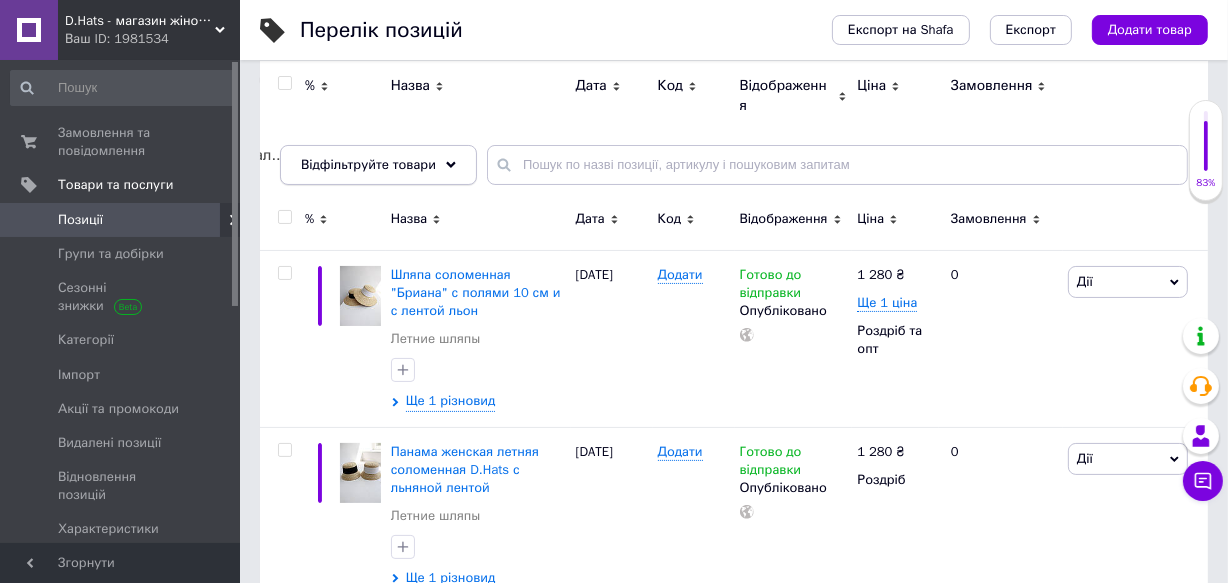 click on "Відфільтруйте товари" at bounding box center [378, 165] 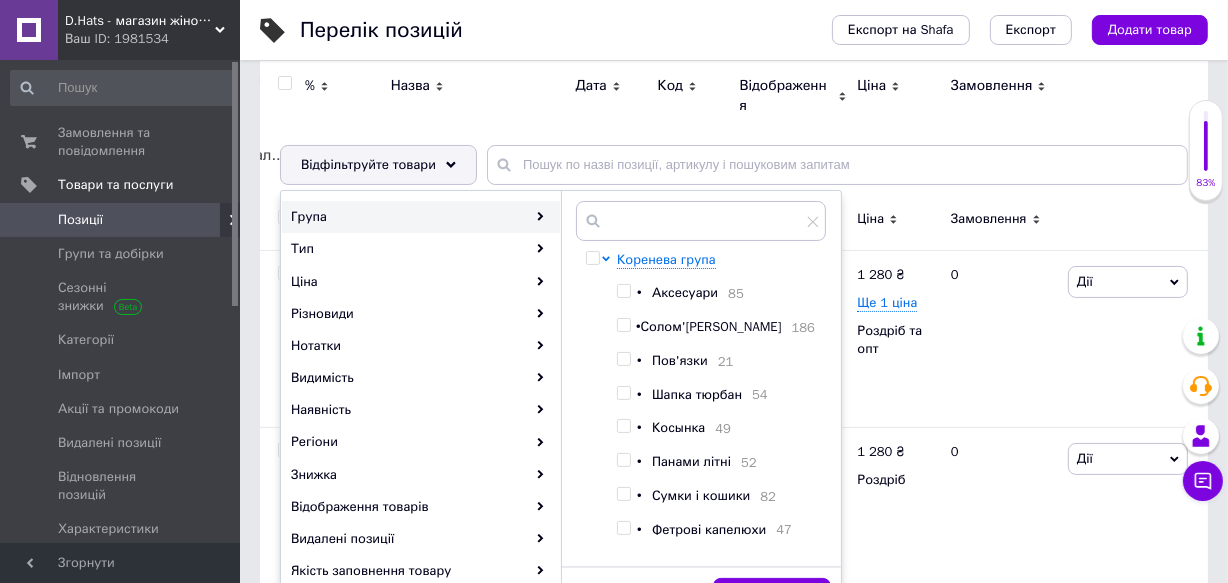 click at bounding box center (623, 325) 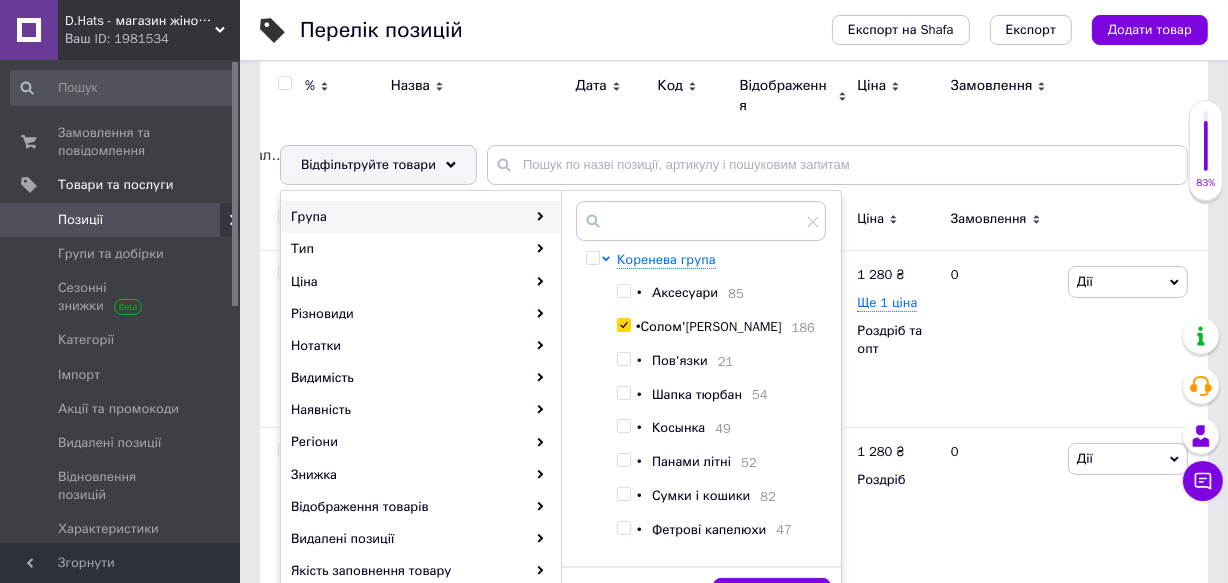 checkbox on "true" 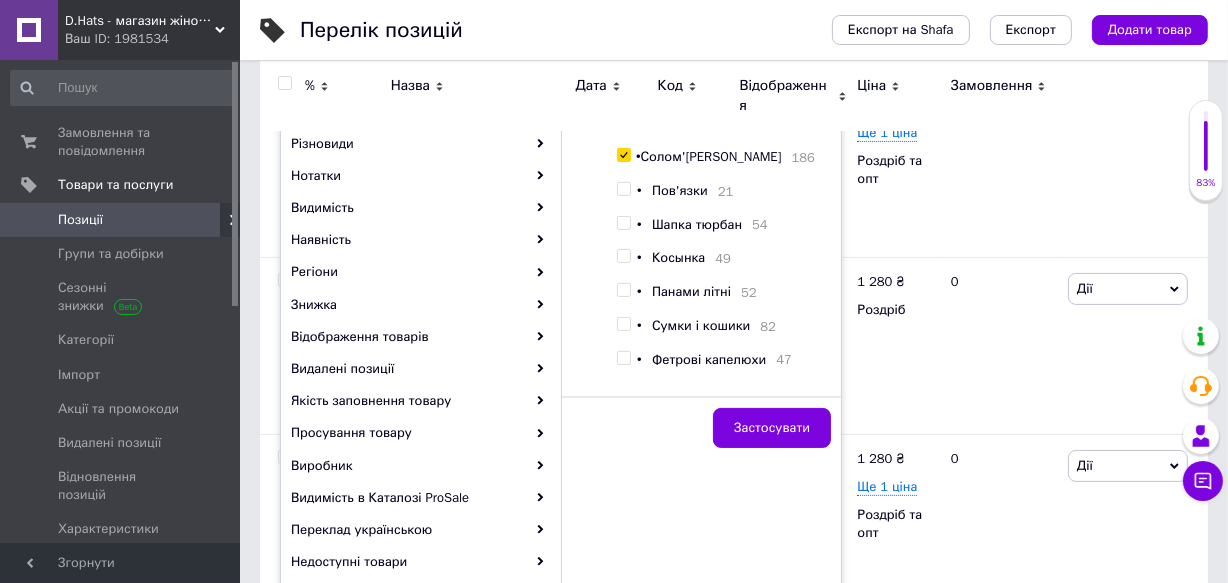 scroll, scrollTop: 363, scrollLeft: 0, axis: vertical 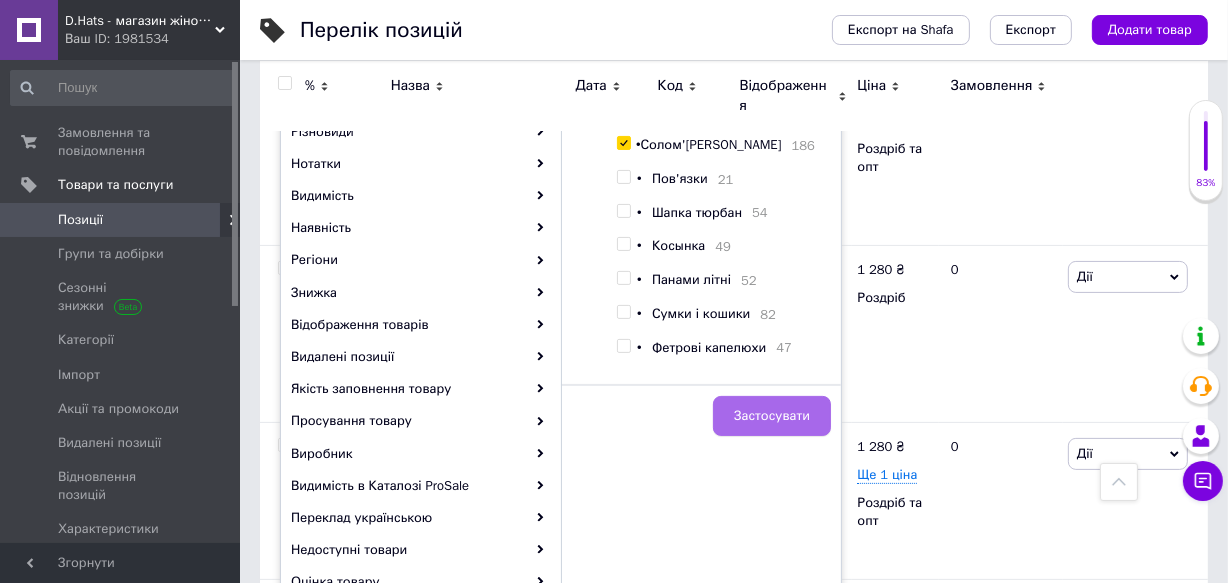 click on "Застосувати" at bounding box center [772, 416] 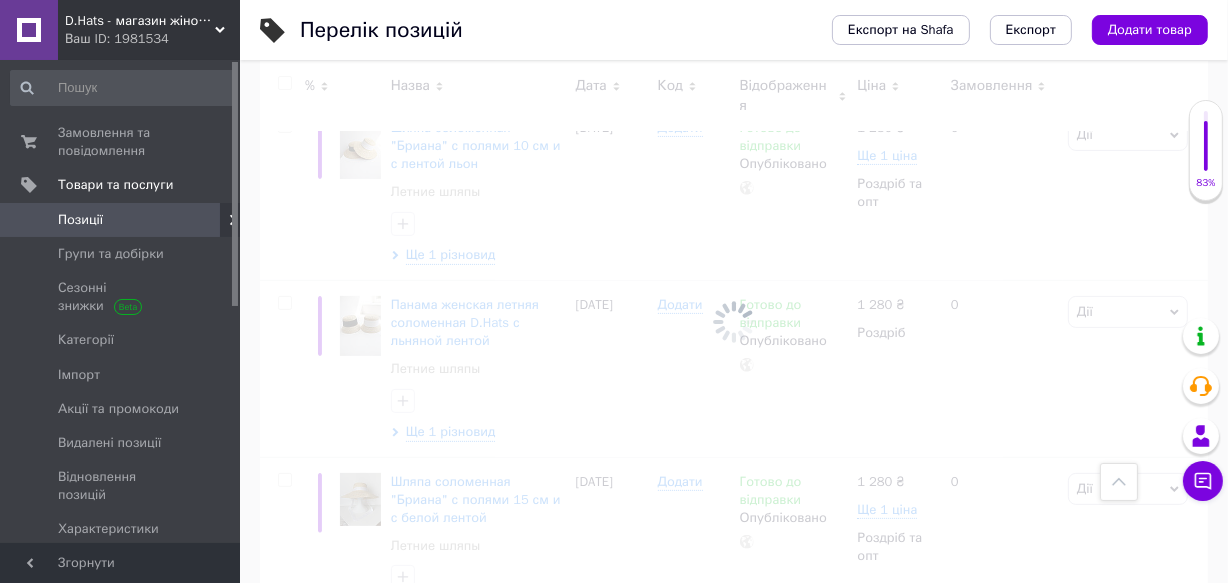 scroll, scrollTop: 0, scrollLeft: 1130, axis: horizontal 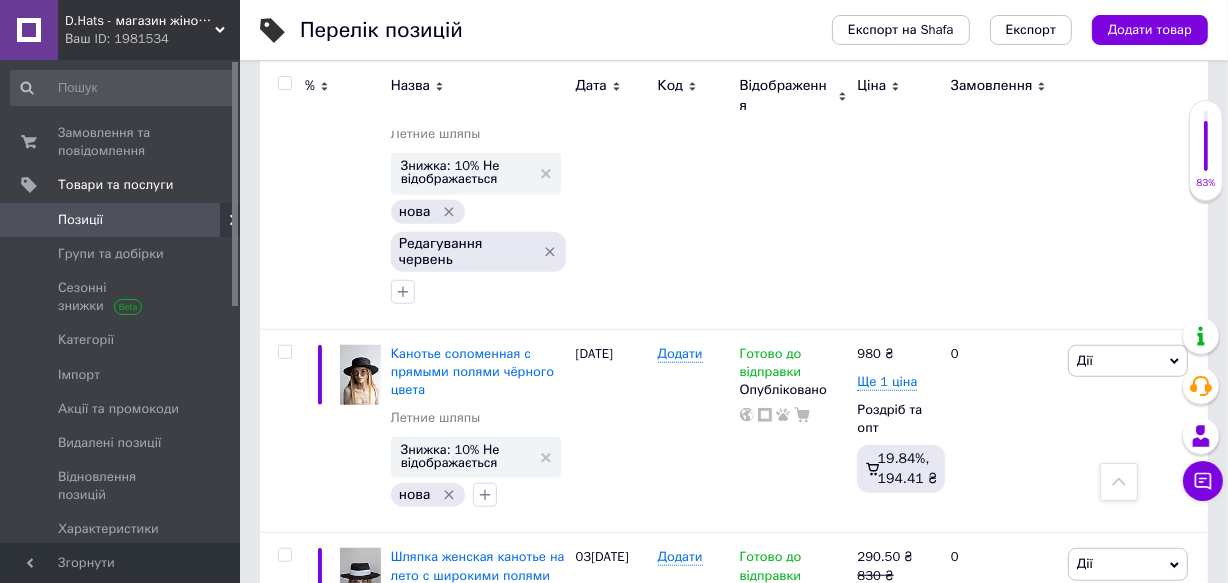 click 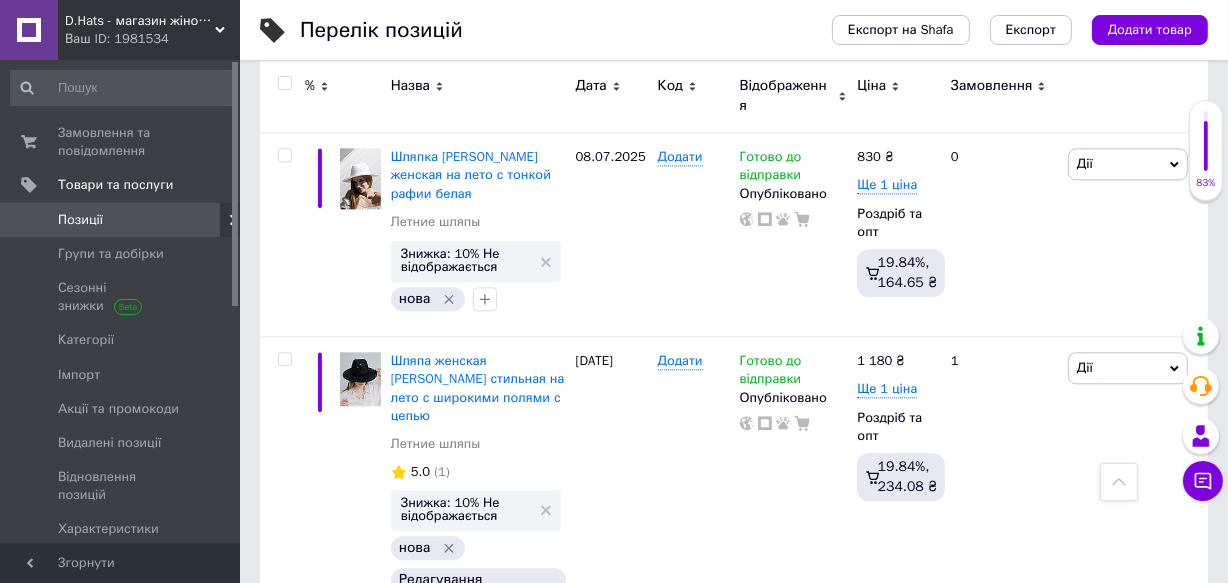 scroll, scrollTop: 24445, scrollLeft: 0, axis: vertical 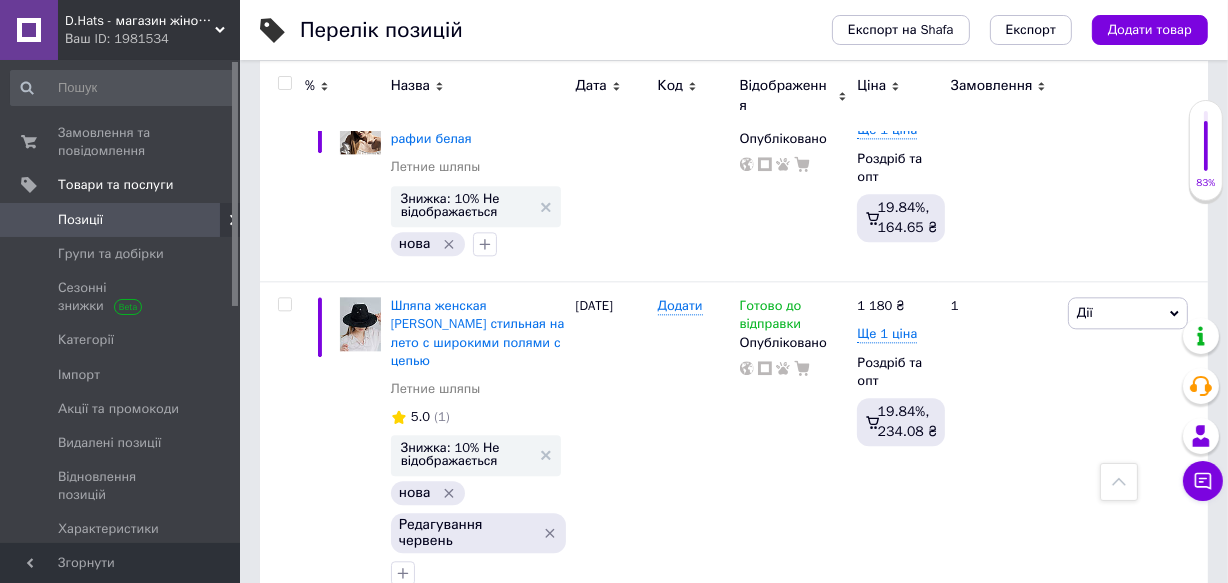 click on "2" at bounding box center [327, 1345] 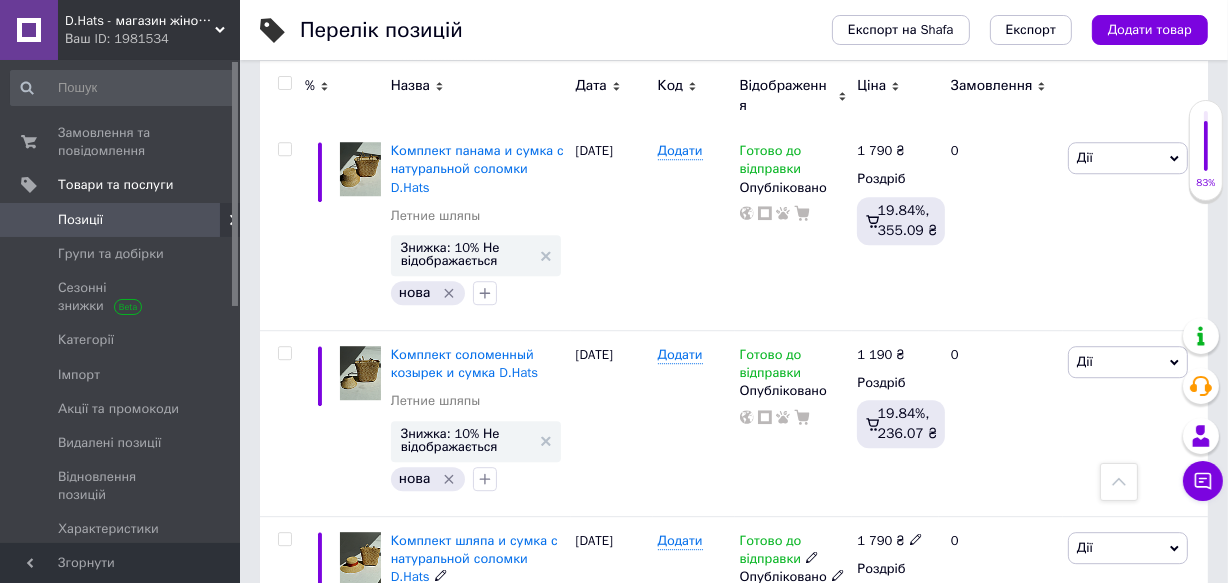 scroll, scrollTop: 5053, scrollLeft: 0, axis: vertical 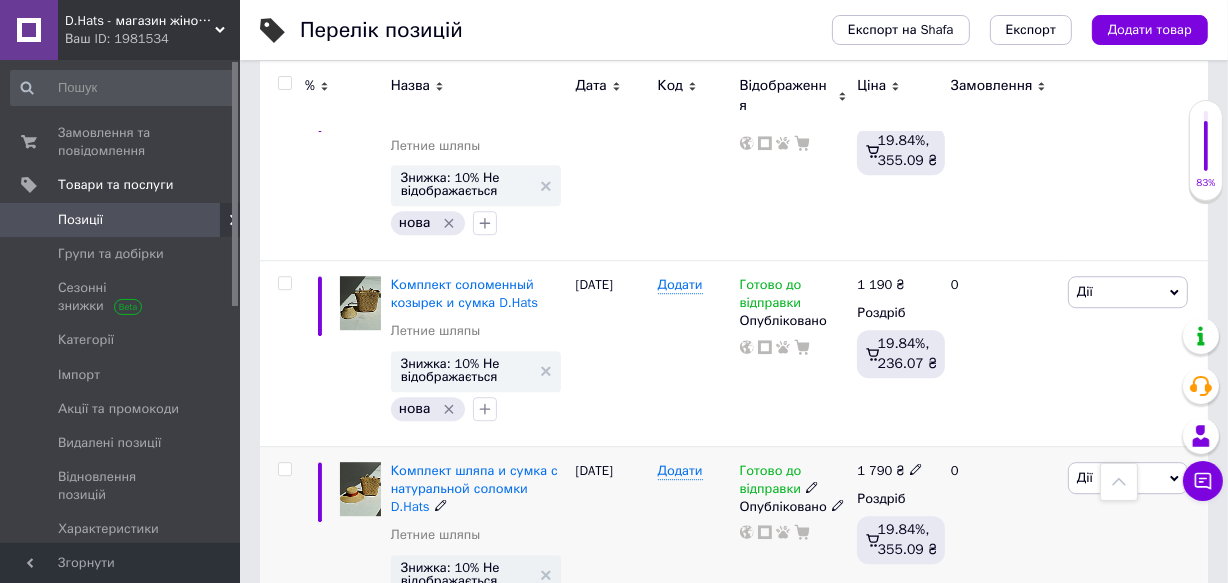 click 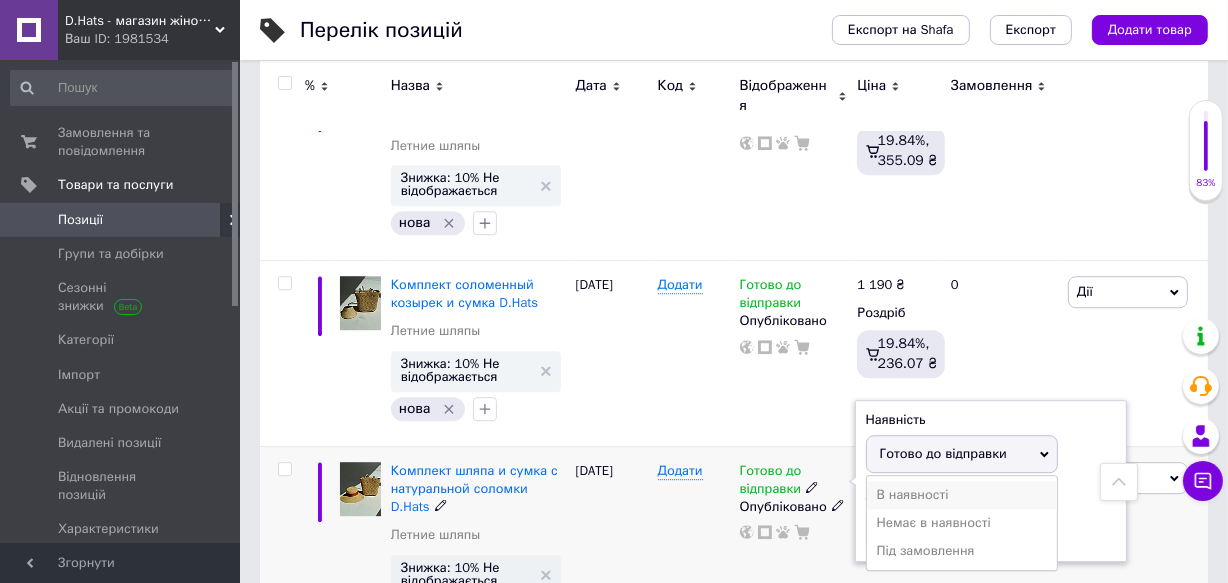 click on "В наявності" at bounding box center [962, 495] 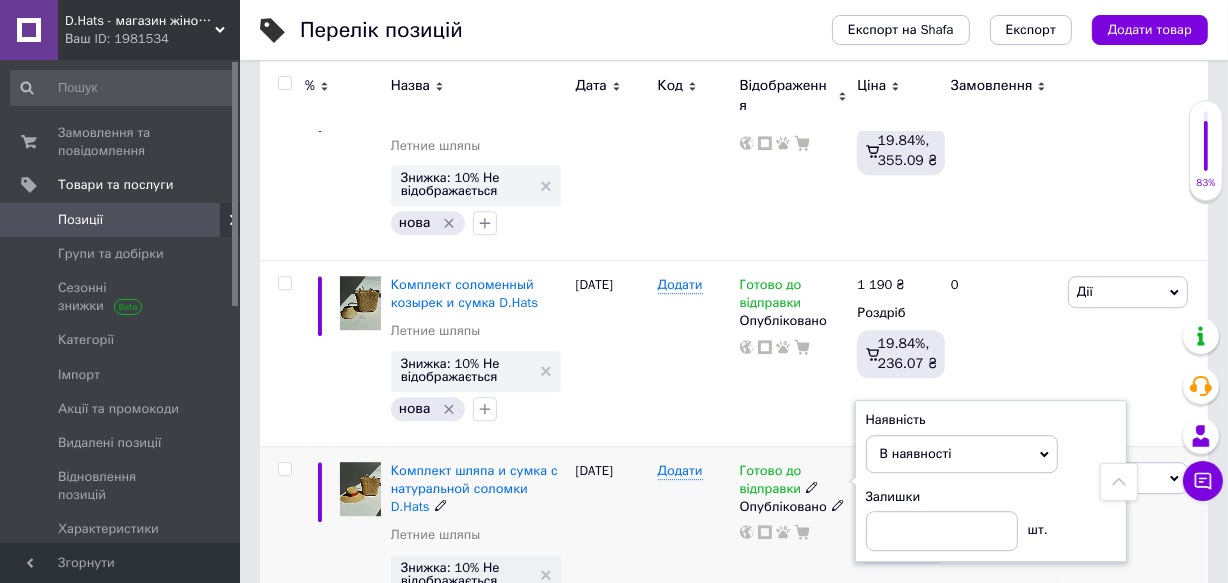 click on "Додати" at bounding box center (694, 548) 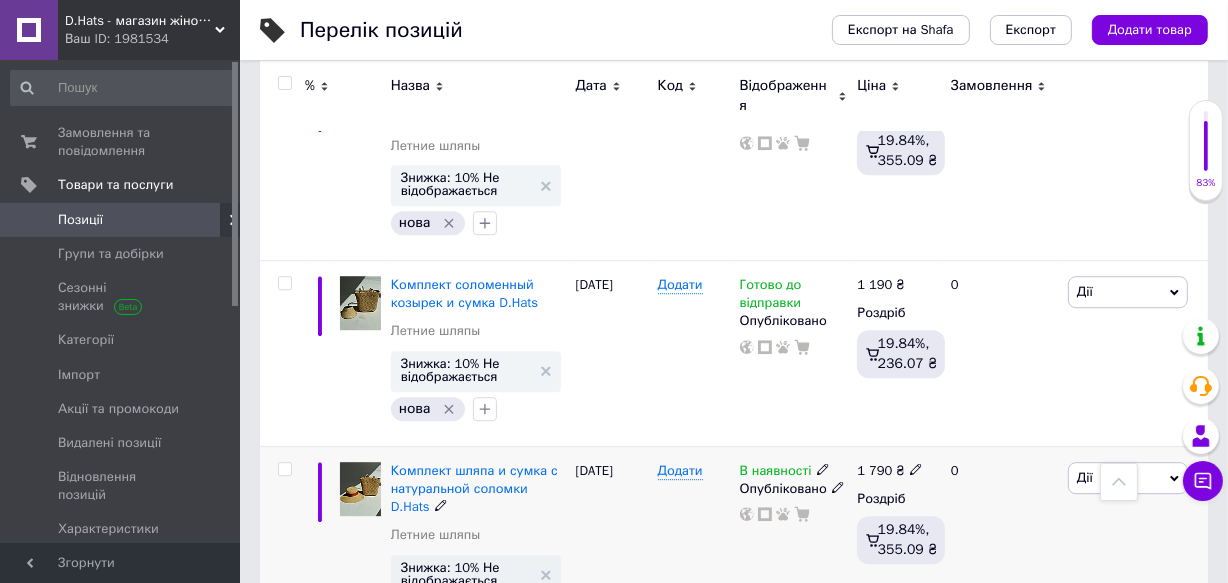 scroll, scrollTop: 5144, scrollLeft: 0, axis: vertical 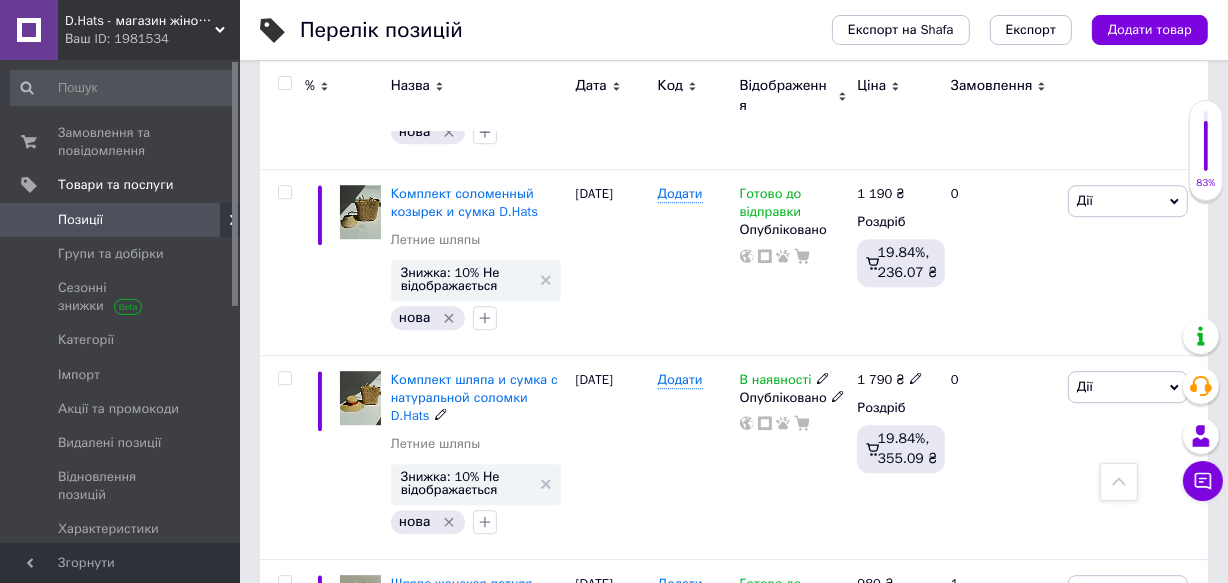 click at bounding box center [823, 377] 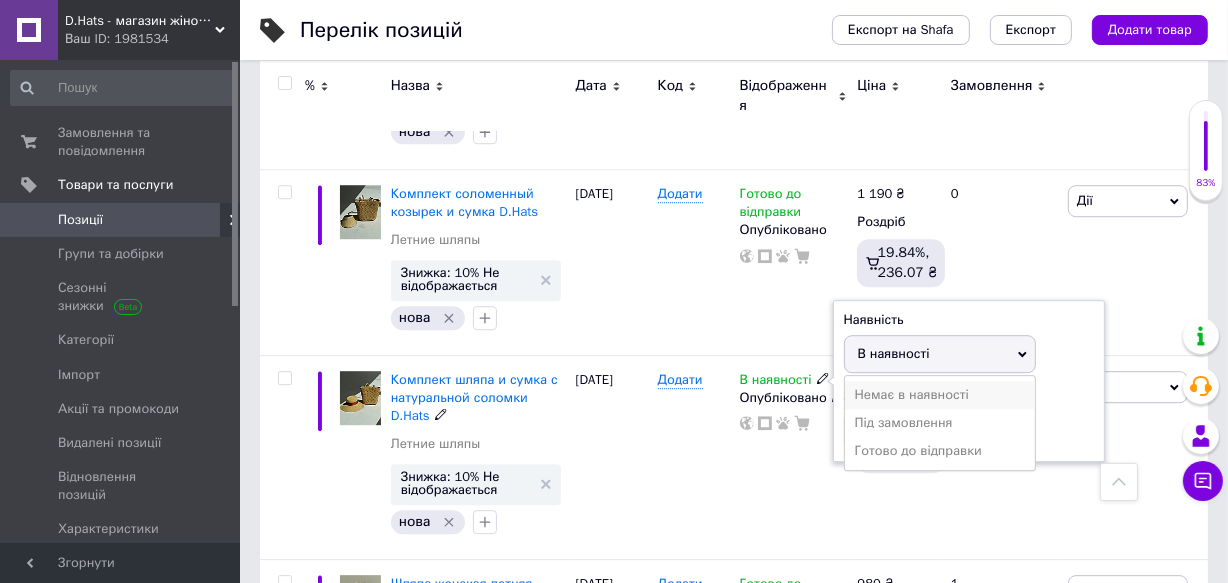 click on "Немає в наявності" at bounding box center [940, 395] 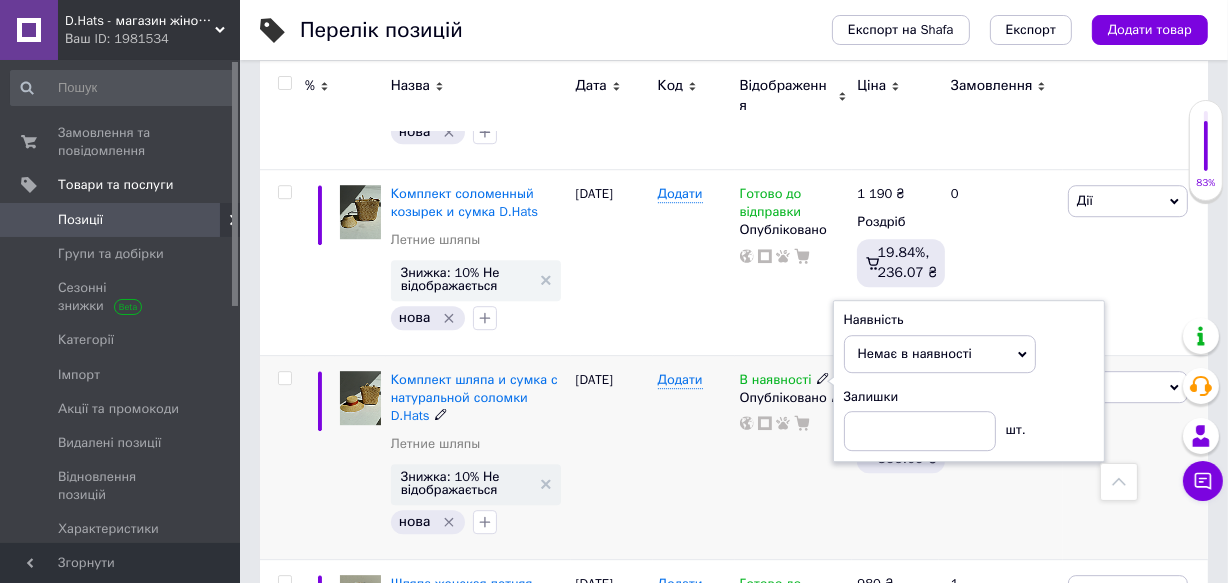 click on "Додати" at bounding box center (694, 457) 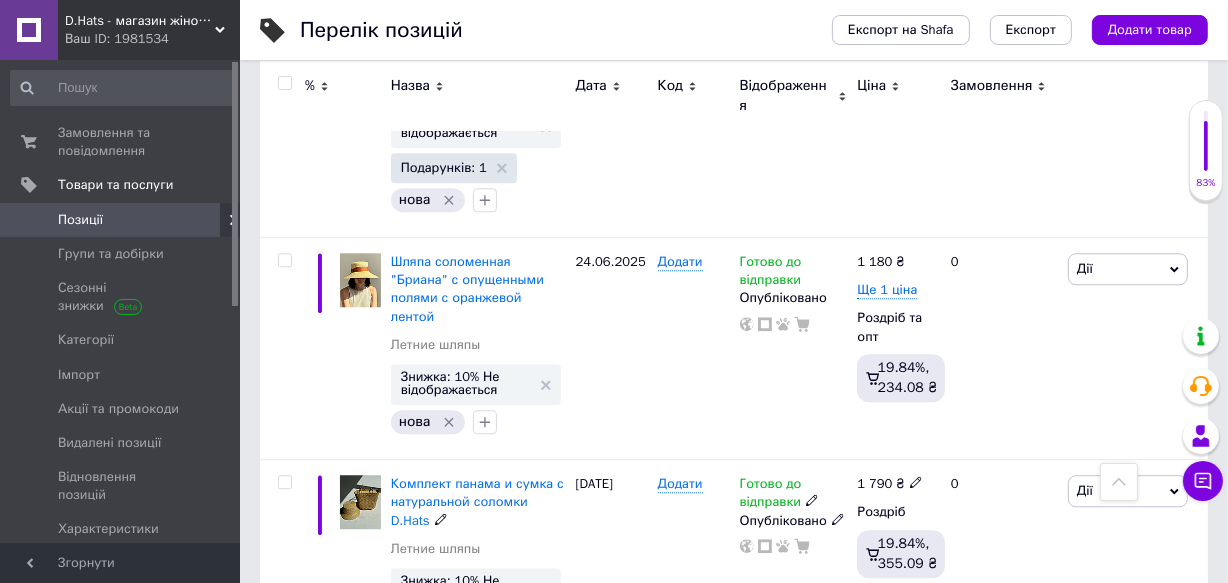 scroll, scrollTop: 4599, scrollLeft: 0, axis: vertical 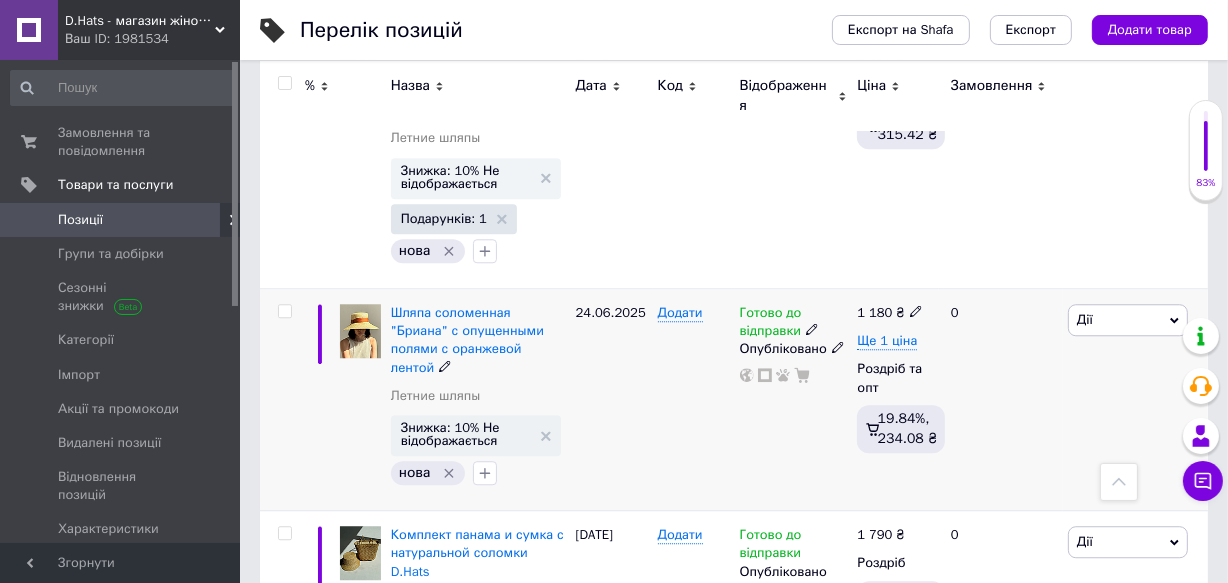 click 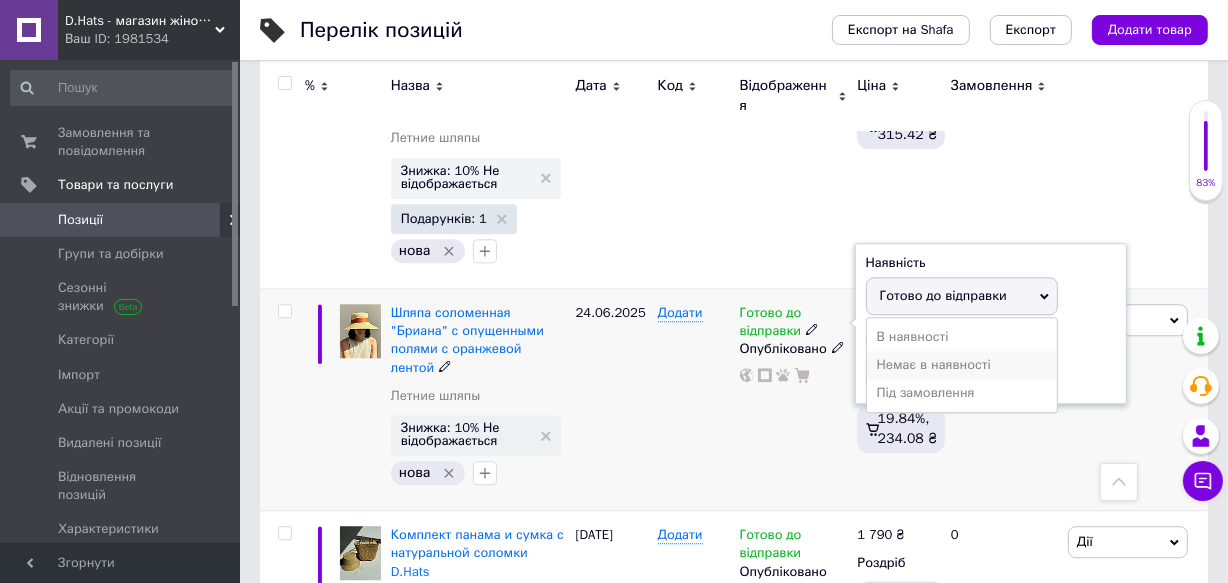 click on "Немає в наявності" at bounding box center [962, 365] 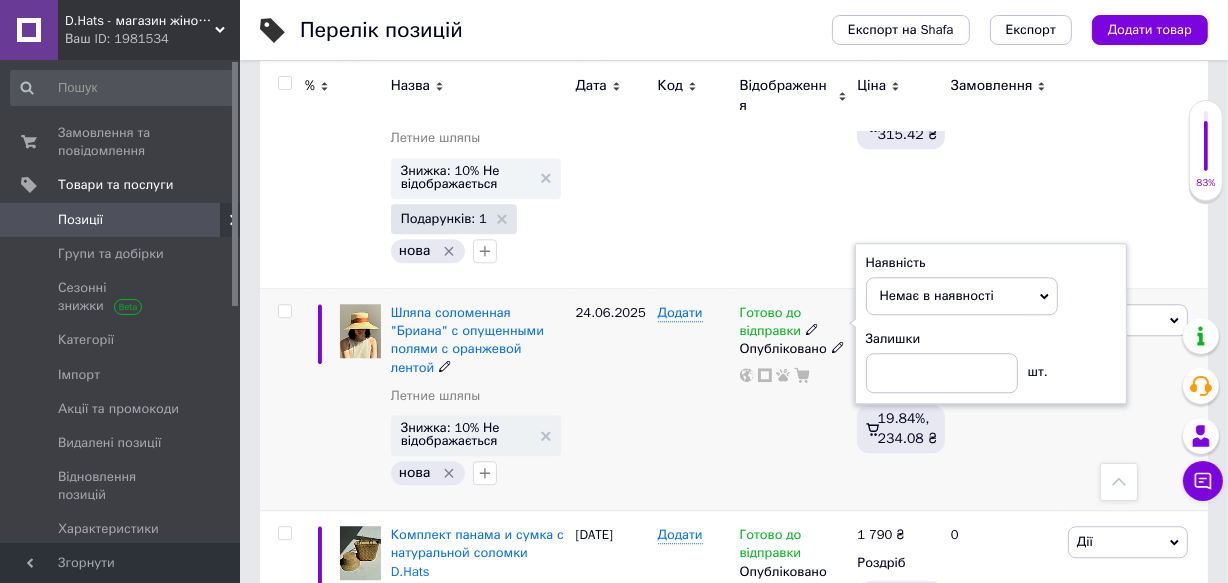 click on "Додати" at bounding box center [694, 400] 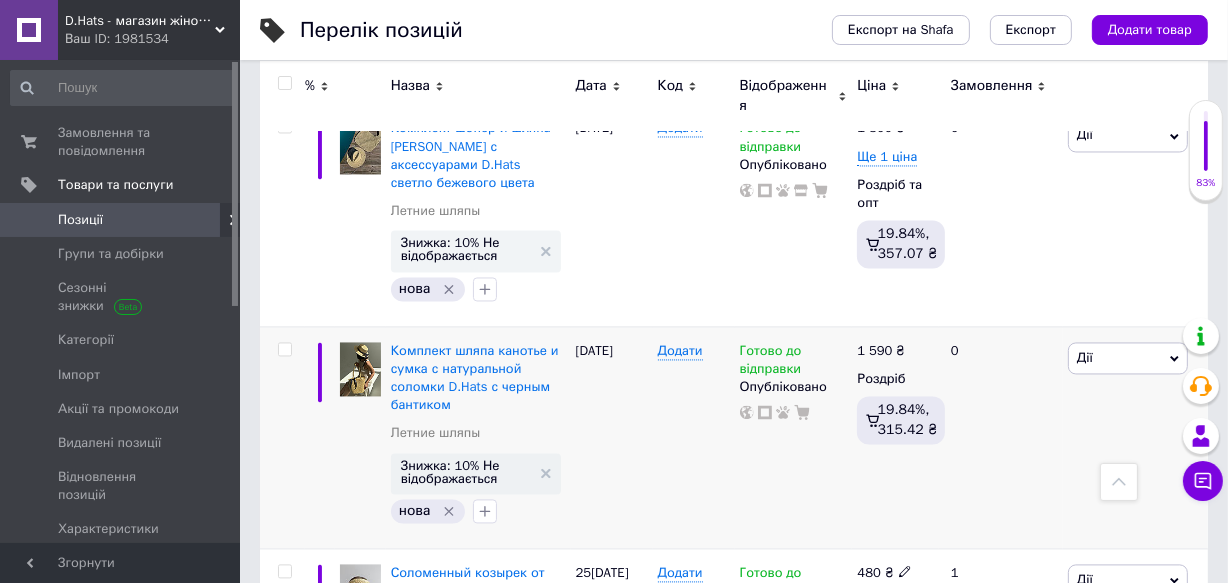 scroll, scrollTop: 3636, scrollLeft: 0, axis: vertical 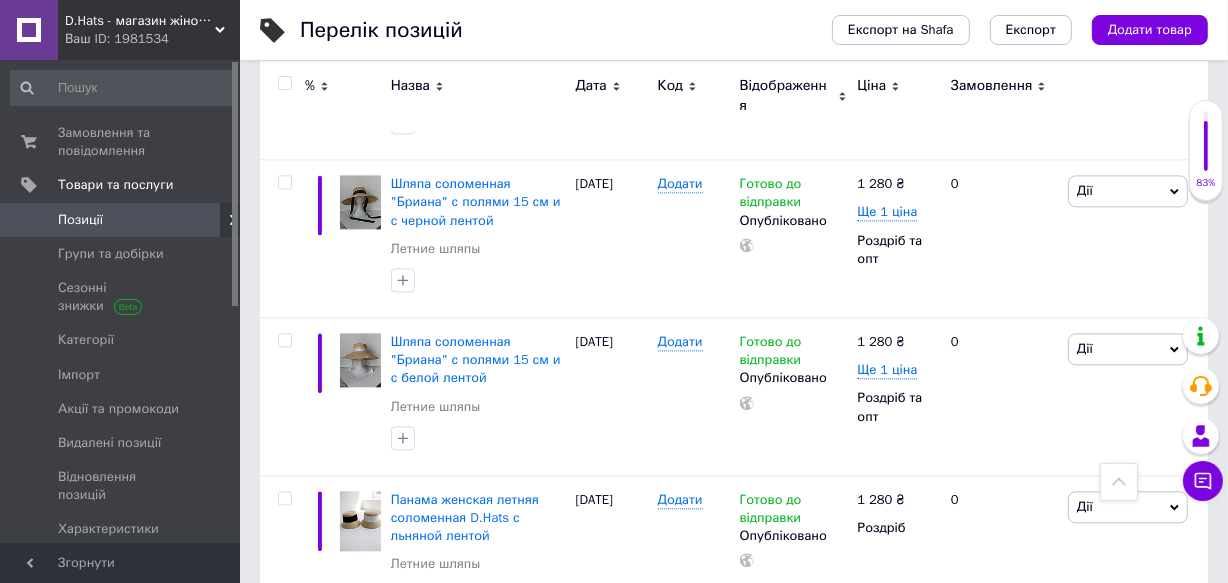 click on "1" at bounding box center (404, 870) 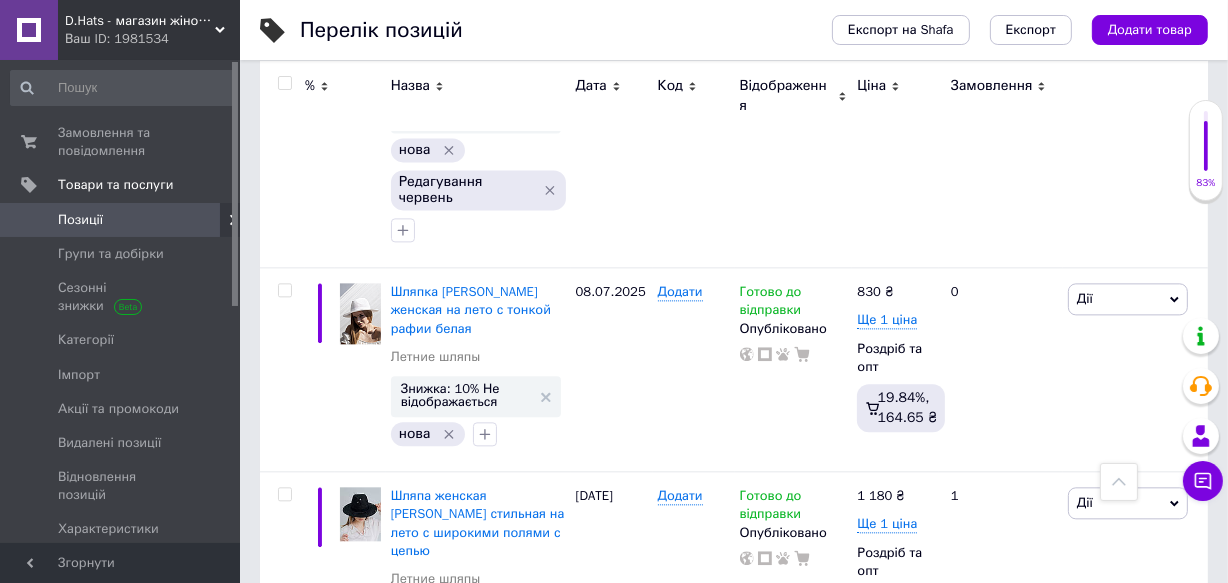 scroll, scrollTop: 24310, scrollLeft: 0, axis: vertical 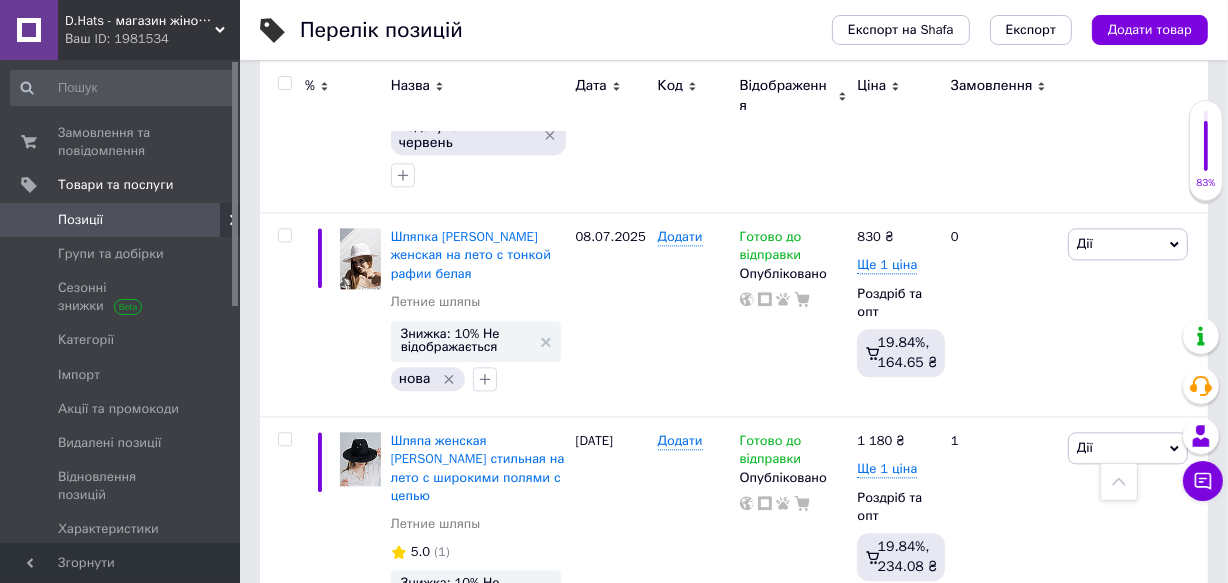 click 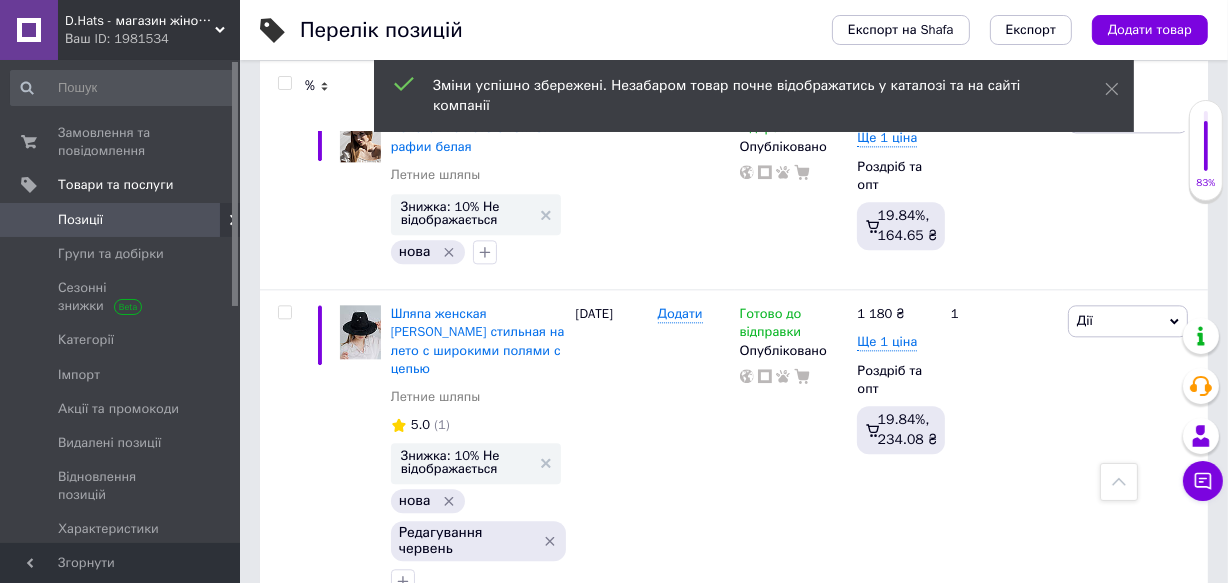 scroll, scrollTop: 24445, scrollLeft: 0, axis: vertical 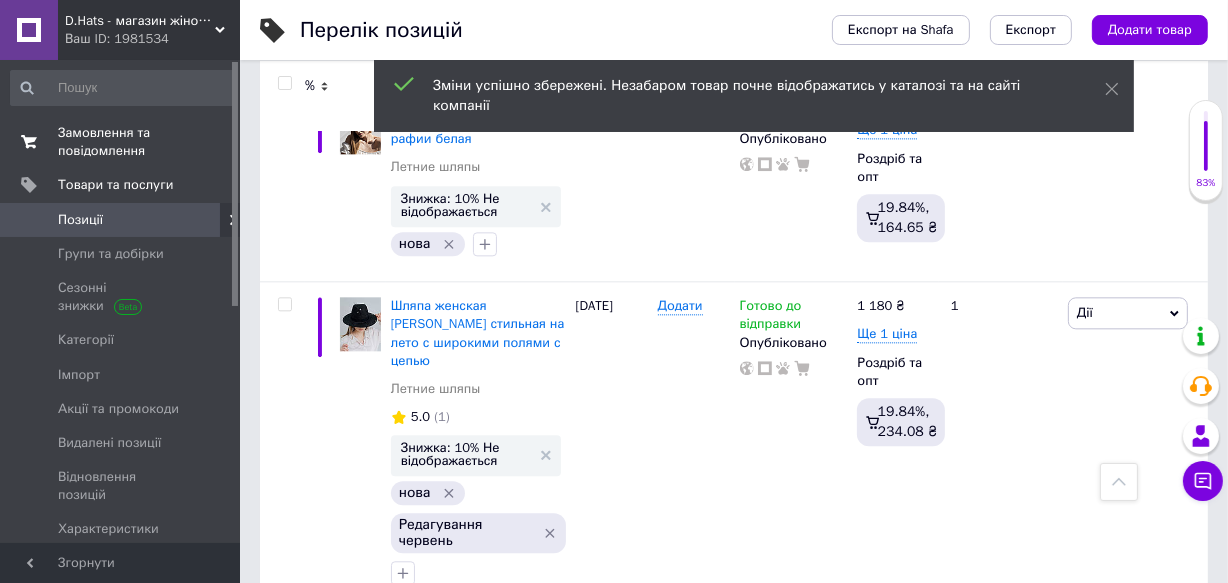 click on "Замовлення та повідомлення" at bounding box center [121, 142] 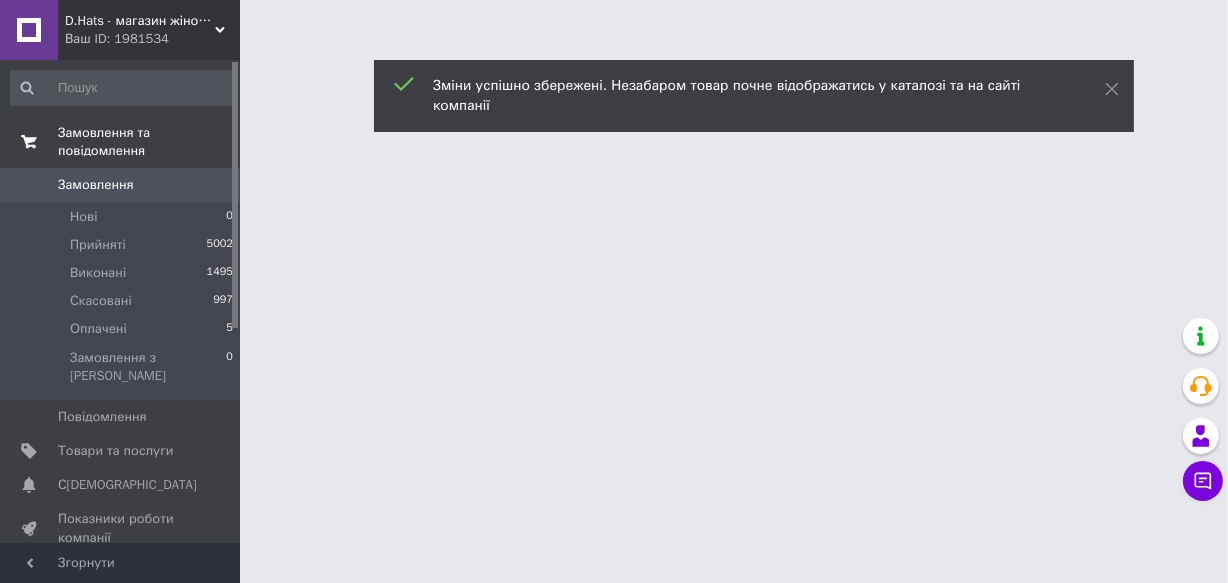 scroll, scrollTop: 0, scrollLeft: 0, axis: both 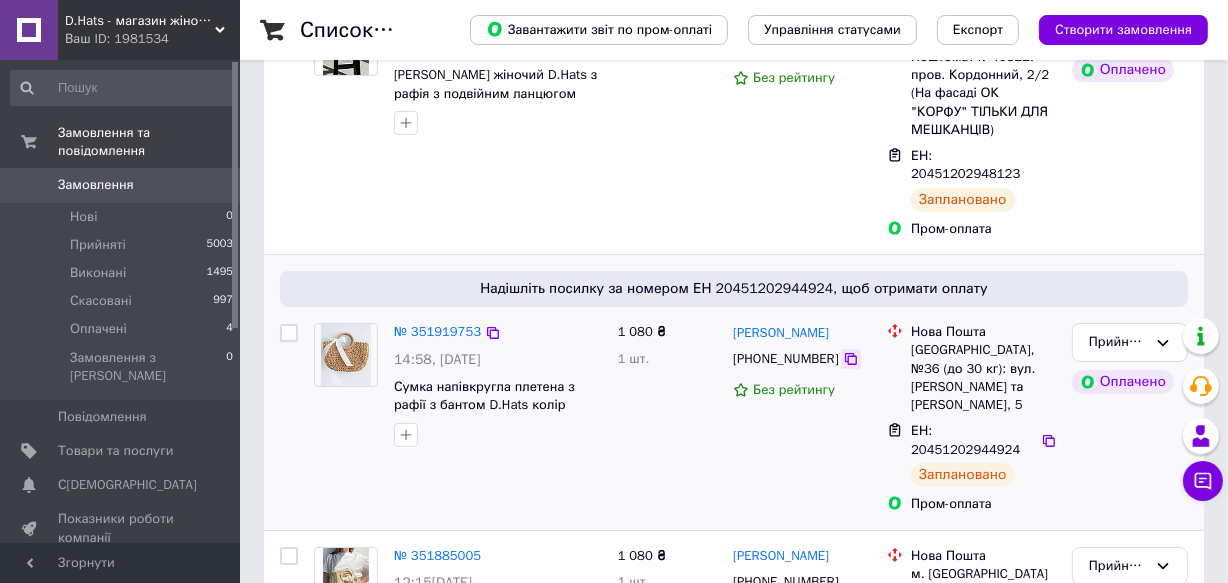click 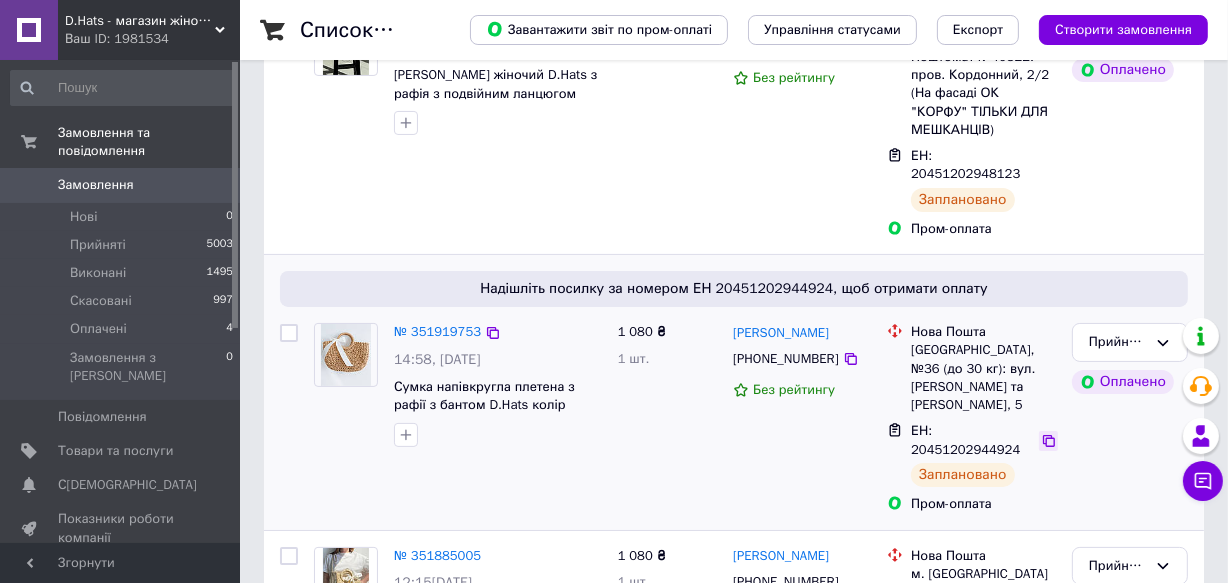 click 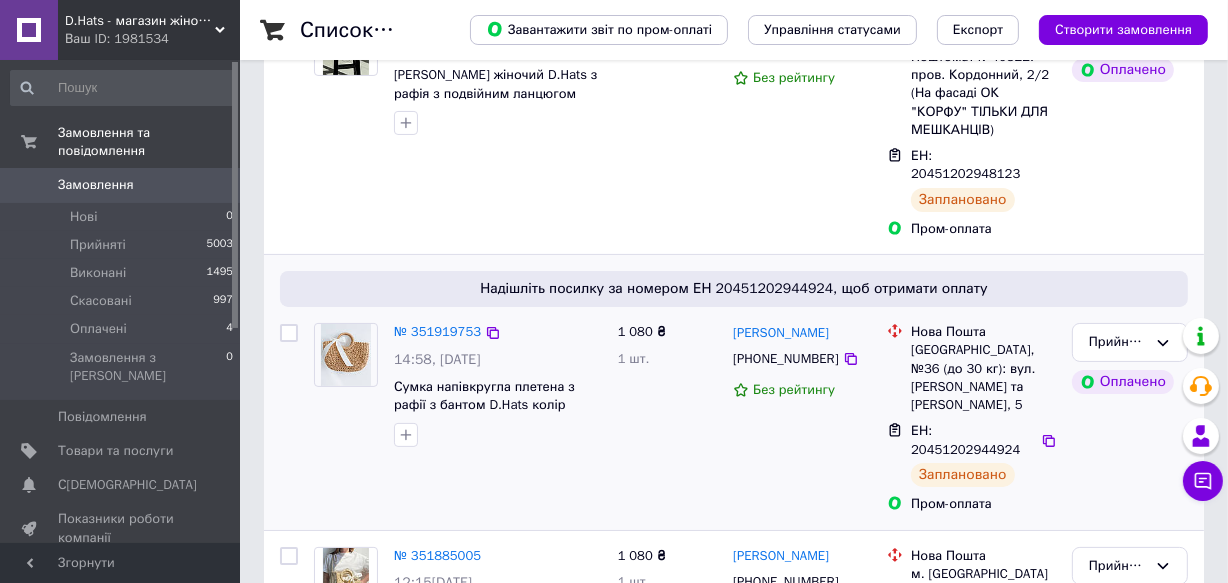 scroll, scrollTop: 181, scrollLeft: 0, axis: vertical 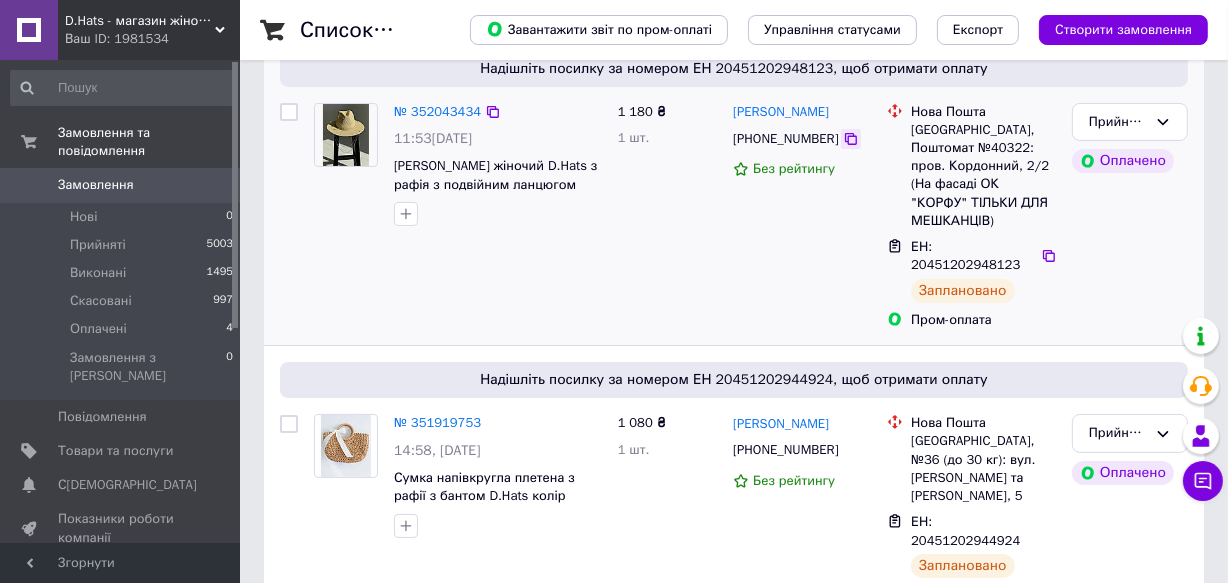 click 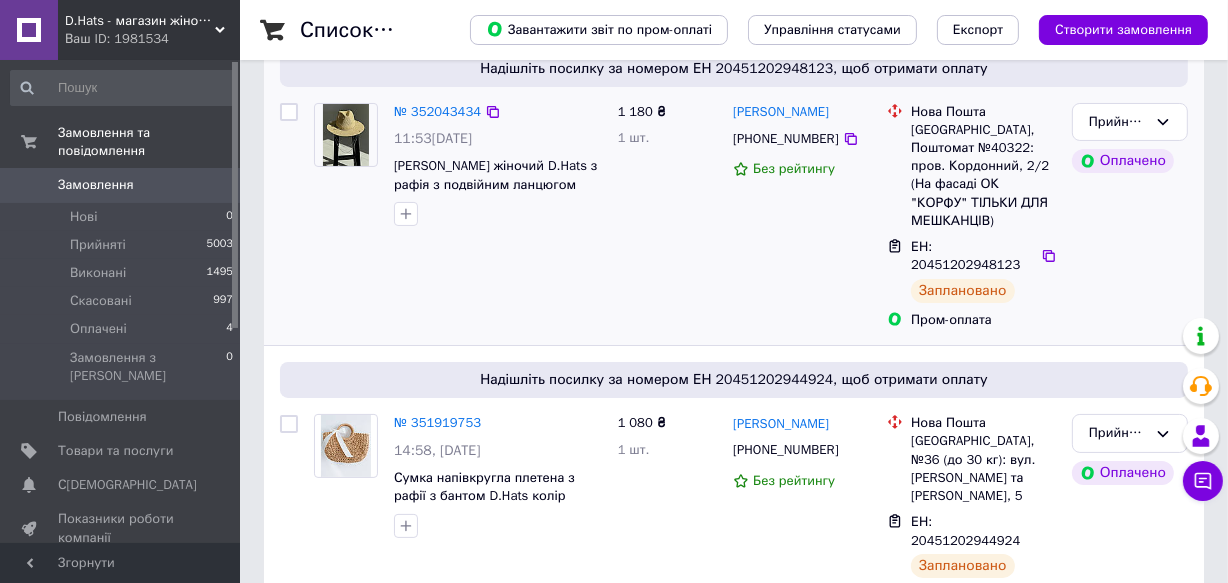 drag, startPoint x: 1045, startPoint y: 242, endPoint x: 1010, endPoint y: 261, distance: 39.824615 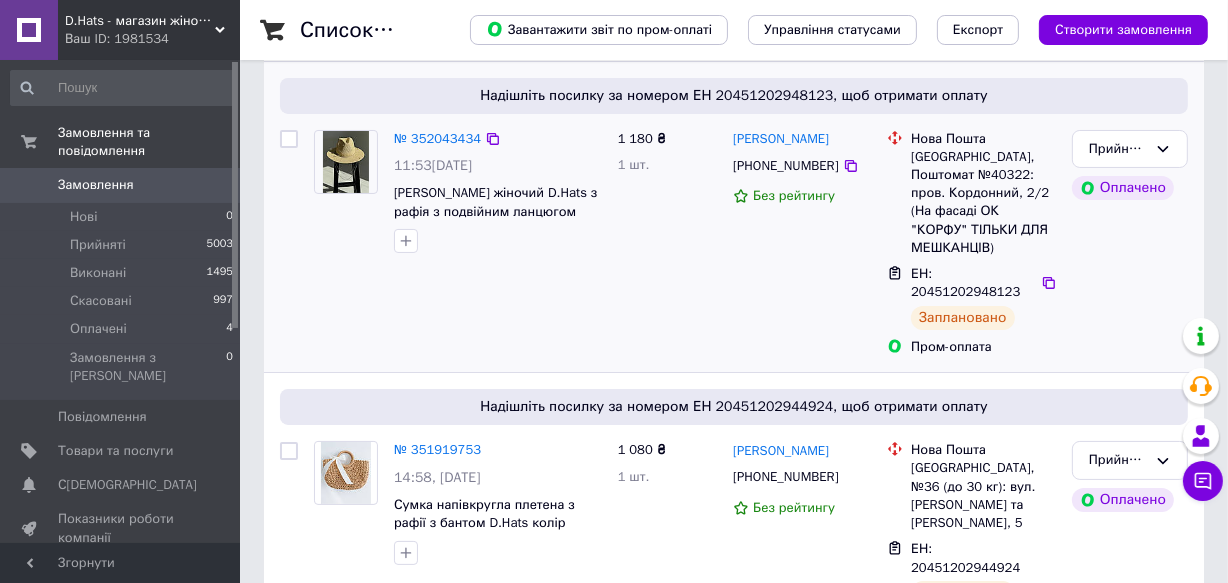scroll, scrollTop: 0, scrollLeft: 0, axis: both 